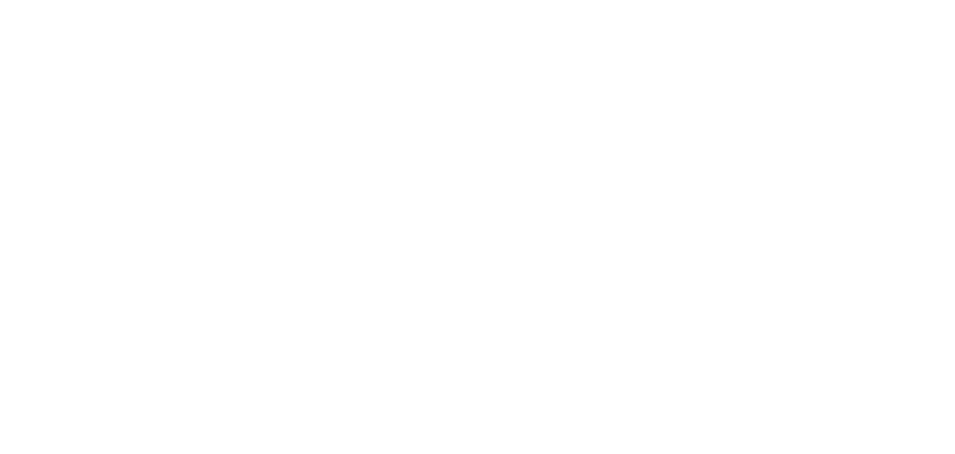 scroll, scrollTop: 0, scrollLeft: 0, axis: both 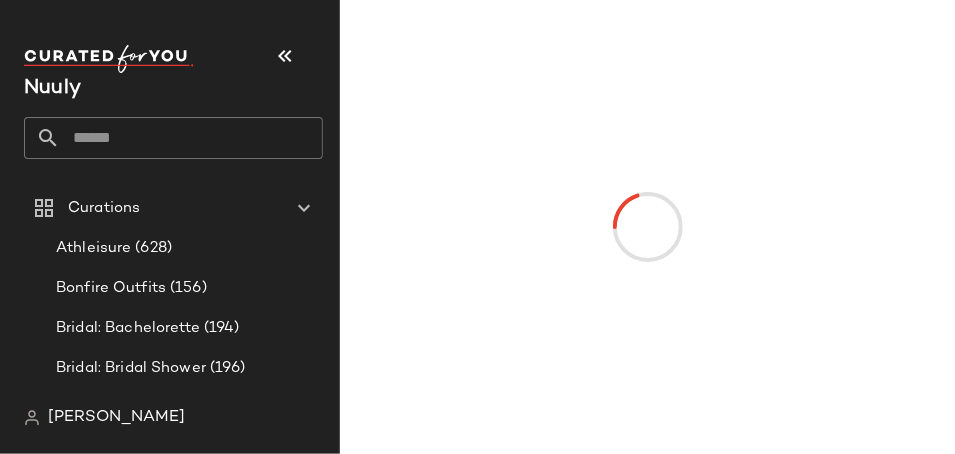 click 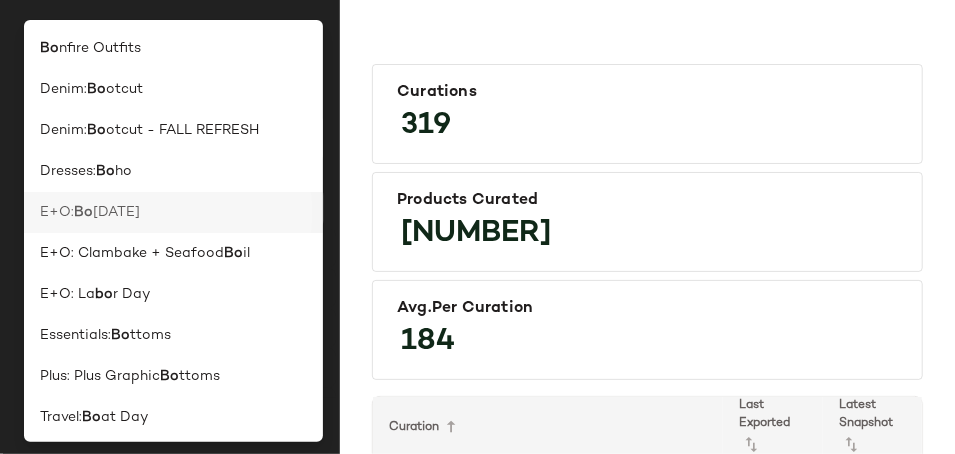 click on "[DATE]" at bounding box center [116, 212] 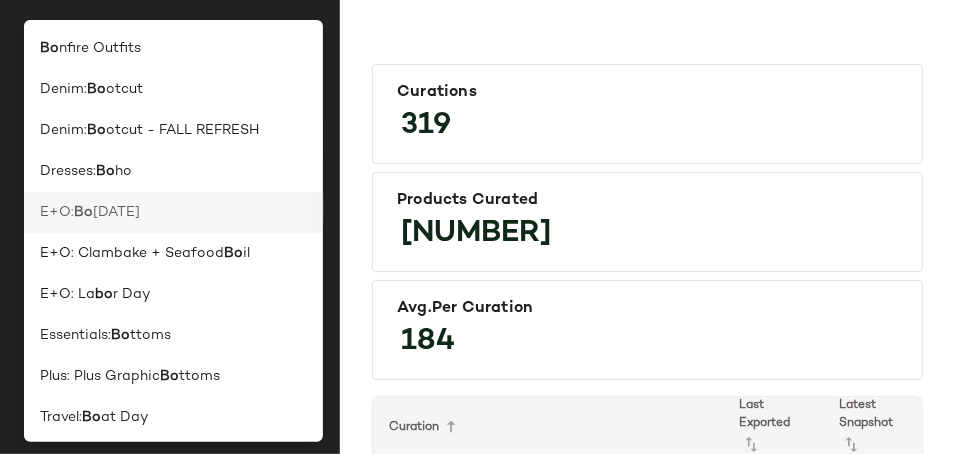 click on "Curations" at bounding box center [104, 208] 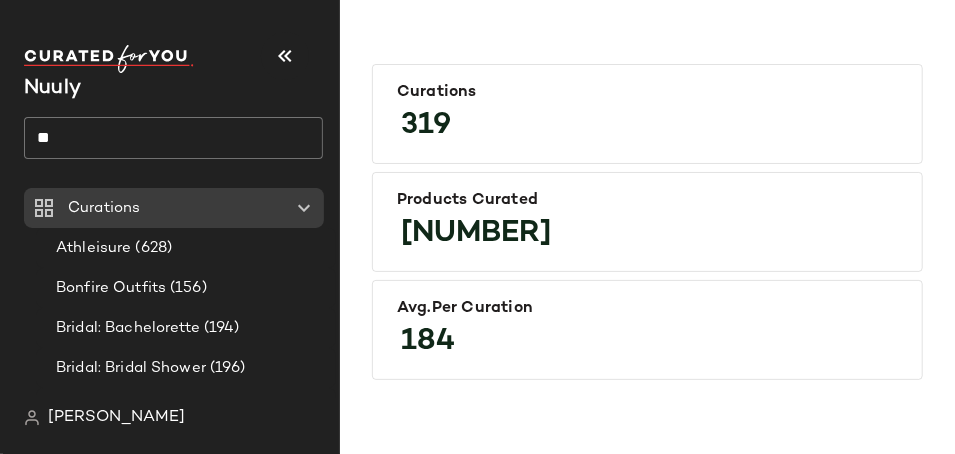 click on "**" 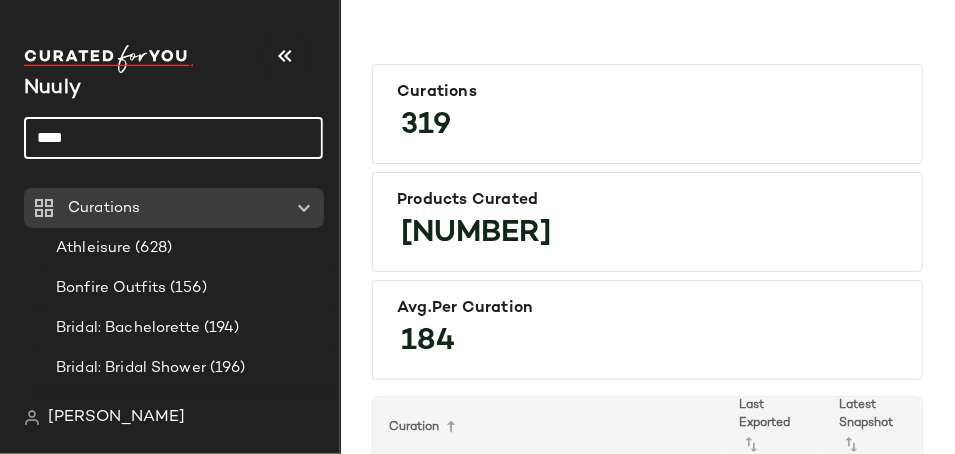 click on "****" 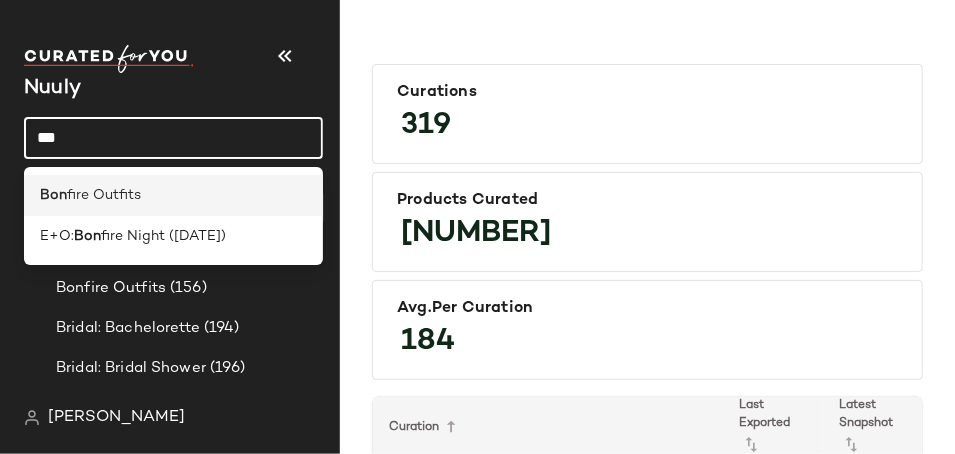 type on "***" 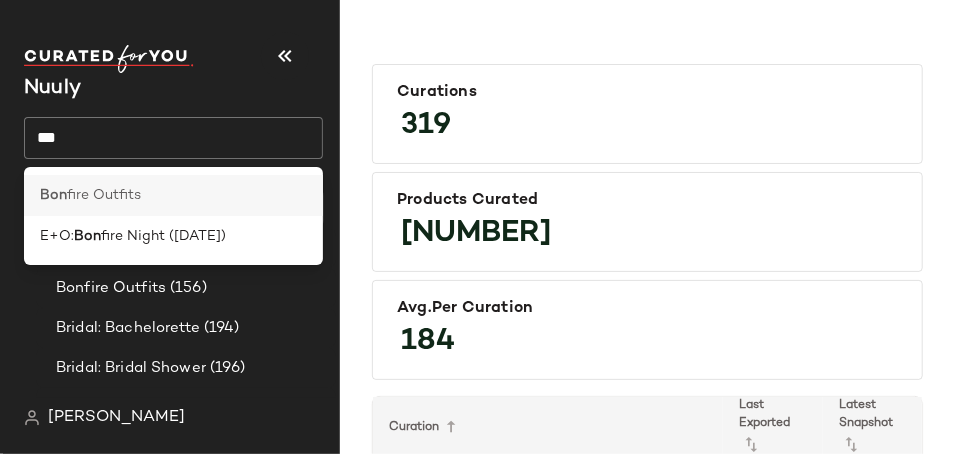 click on "fire Outfits" at bounding box center [104, 195] 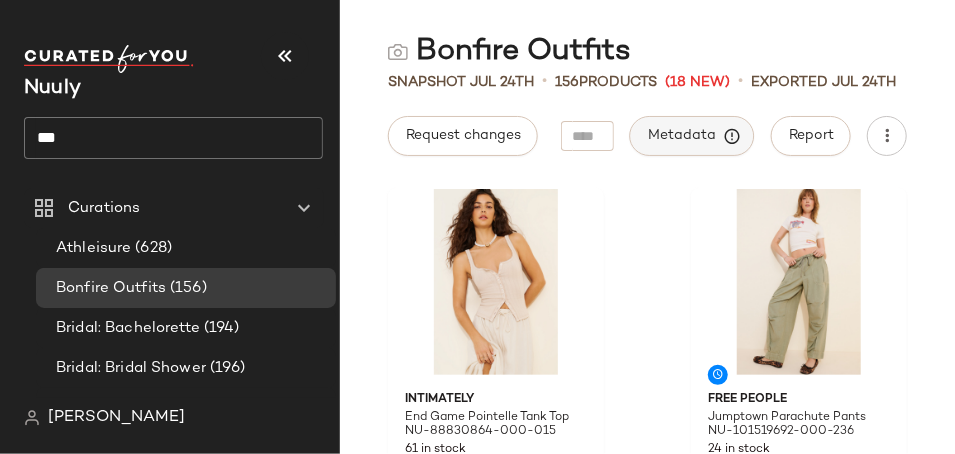 click on "Metadata" 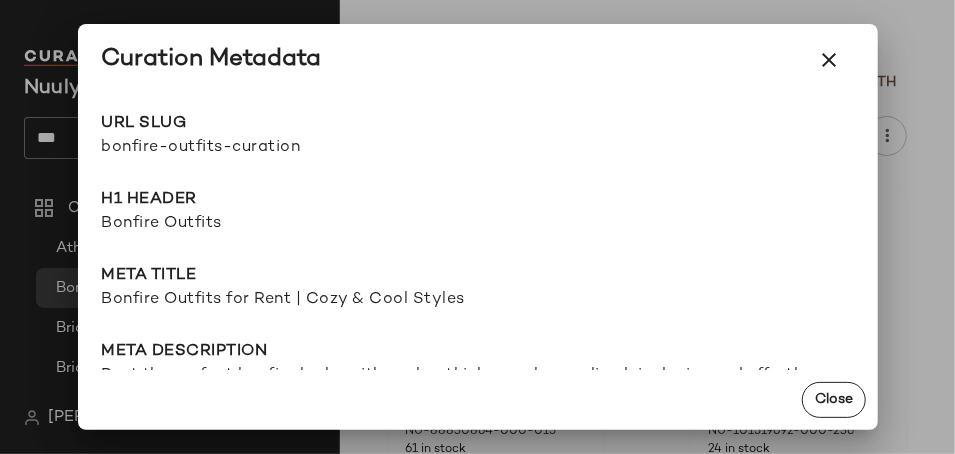 click on "bonfire-outfits-curation" at bounding box center [290, 148] 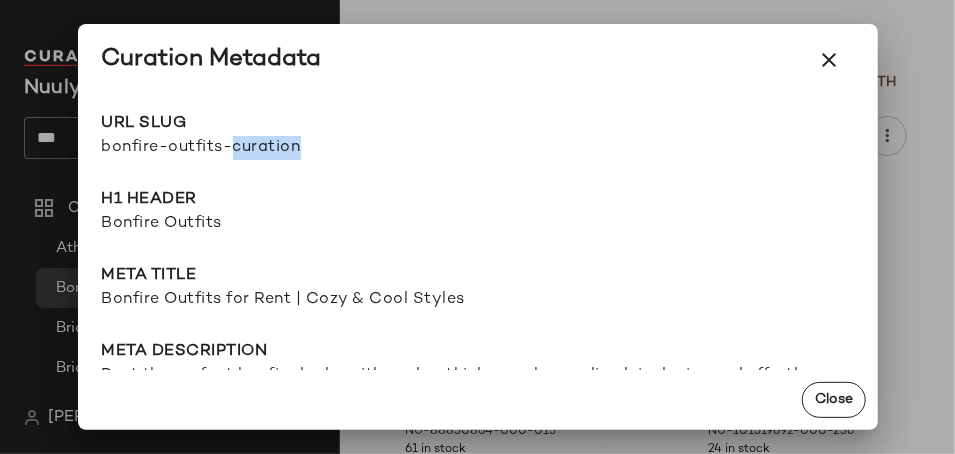 click on "bonfire-outfits-curation" at bounding box center (290, 148) 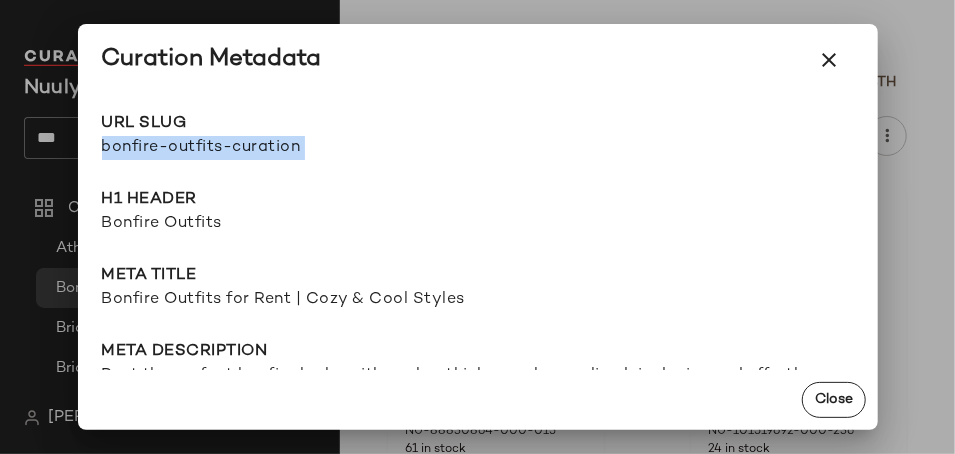 click on "bonfire-outfits-curation" at bounding box center [290, 148] 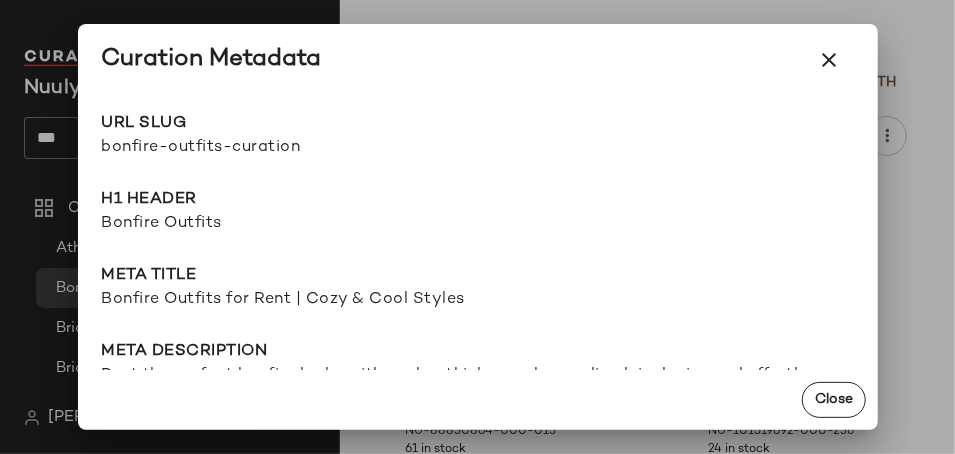 click at bounding box center [477, 227] 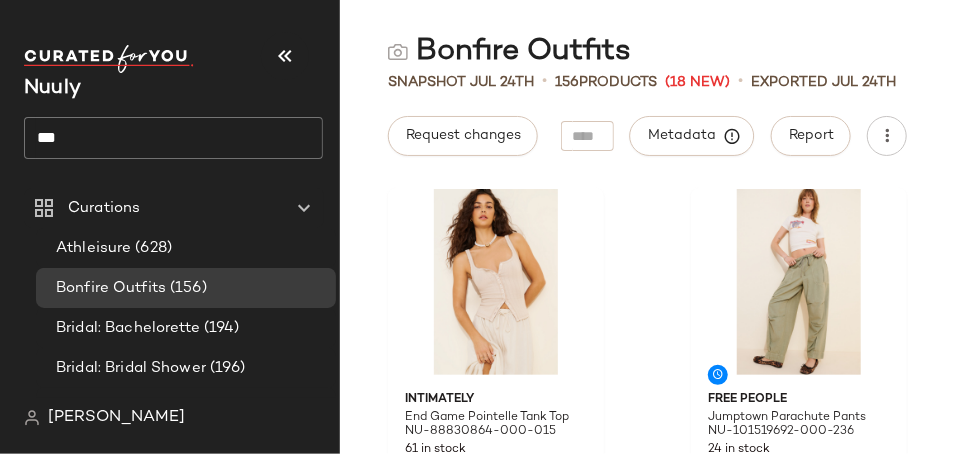 click on "***" 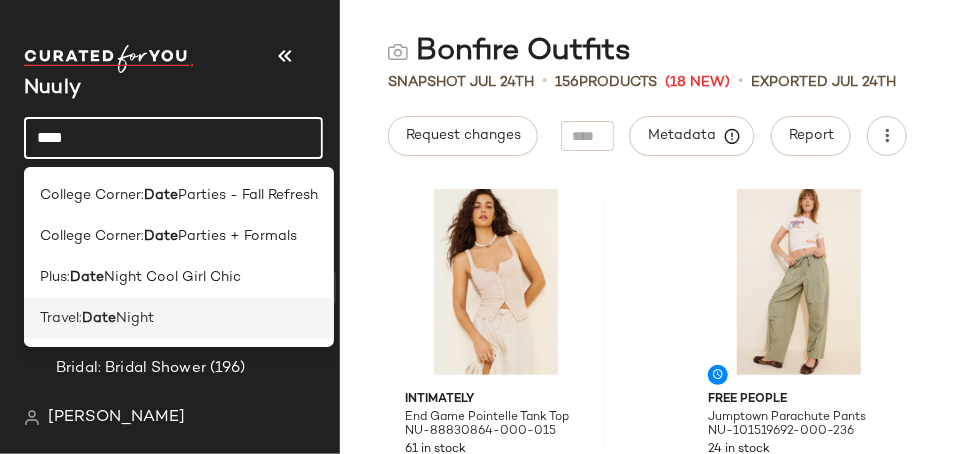 type on "****" 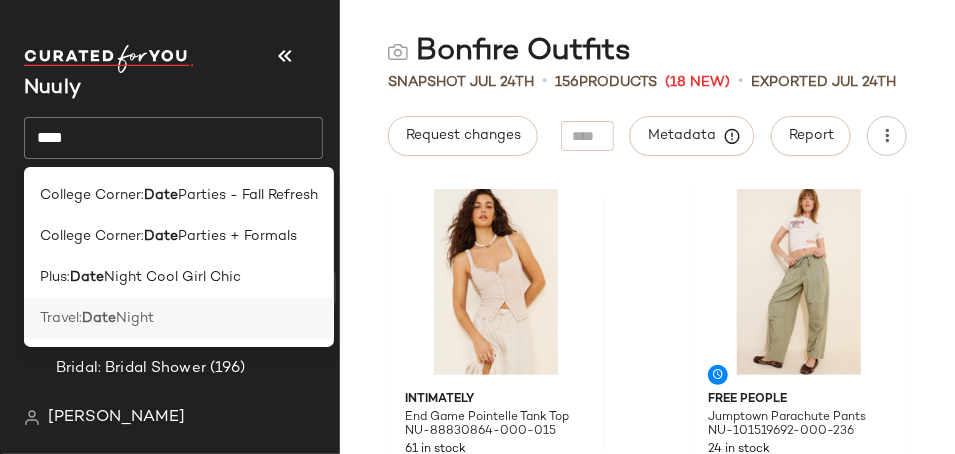 click on "Travel:  Date  Night" 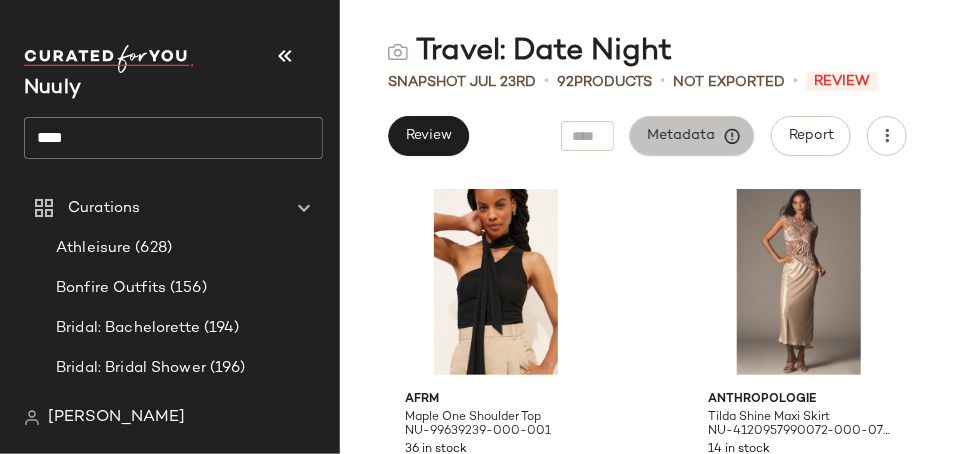 click on "Metadata" 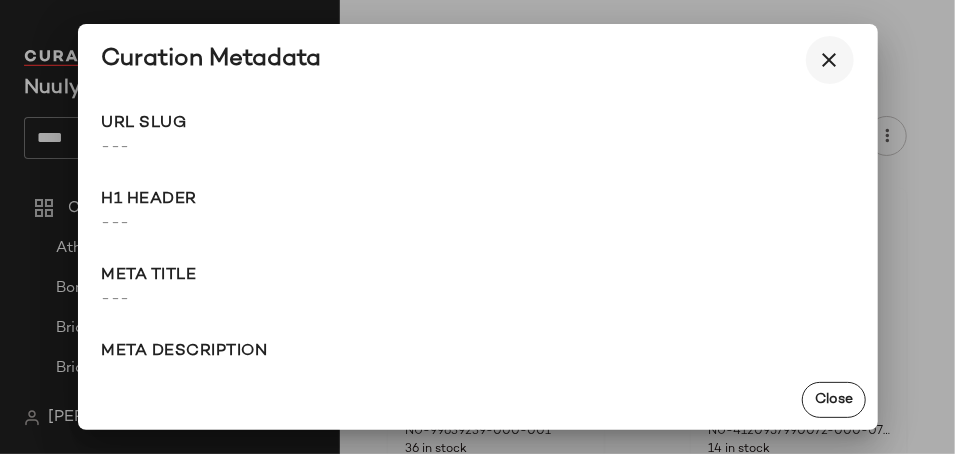 click at bounding box center [830, 60] 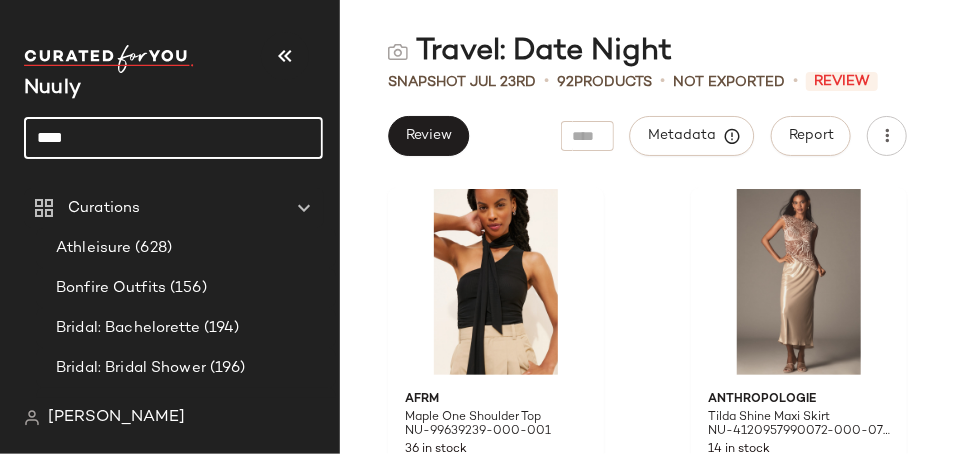 click on "****" 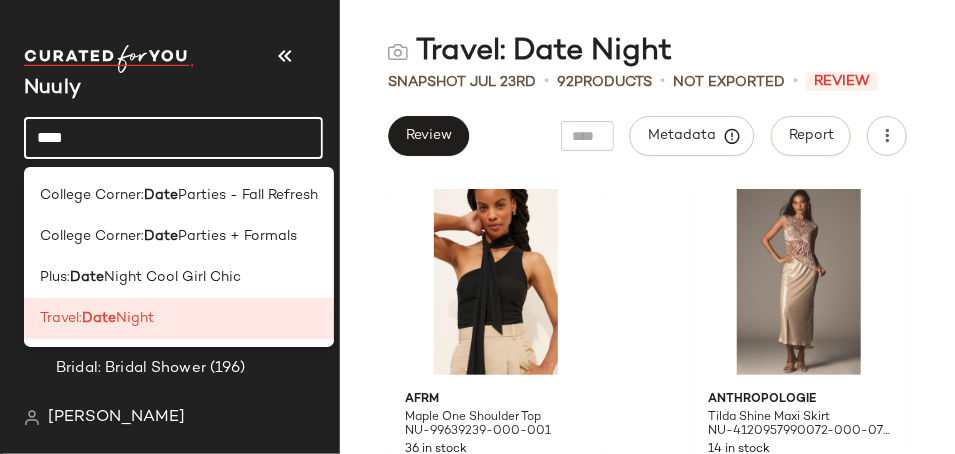 click on "****" 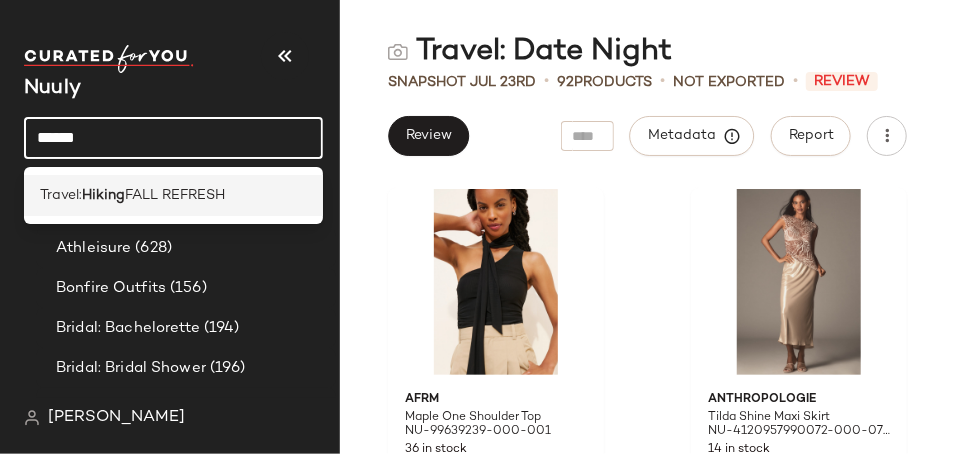 type on "******" 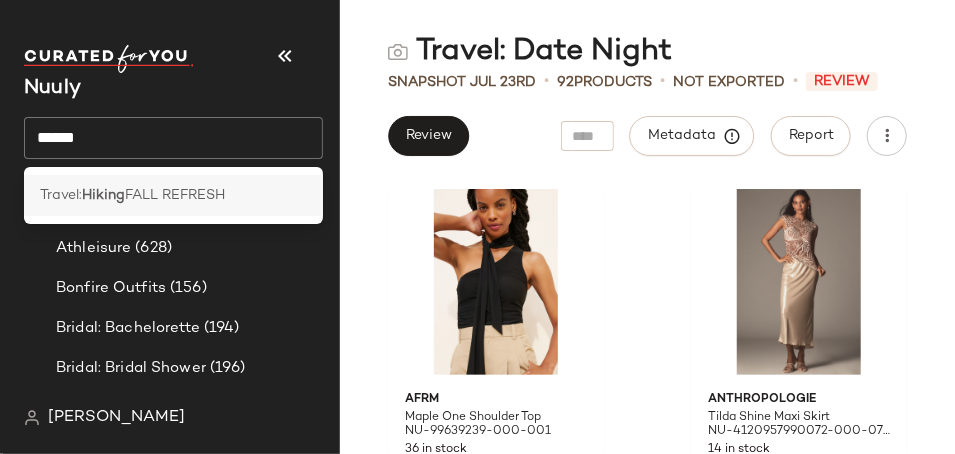 click on "FALL REFRESH" at bounding box center (175, 195) 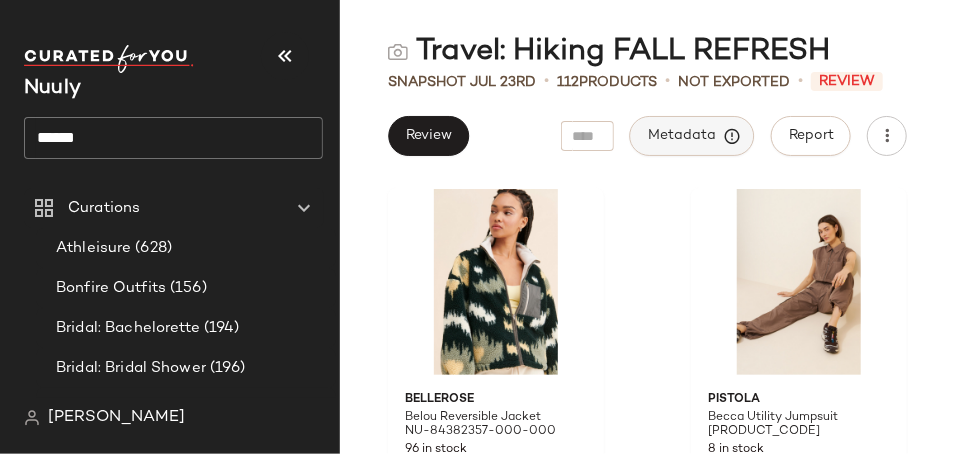click on "Metadata" 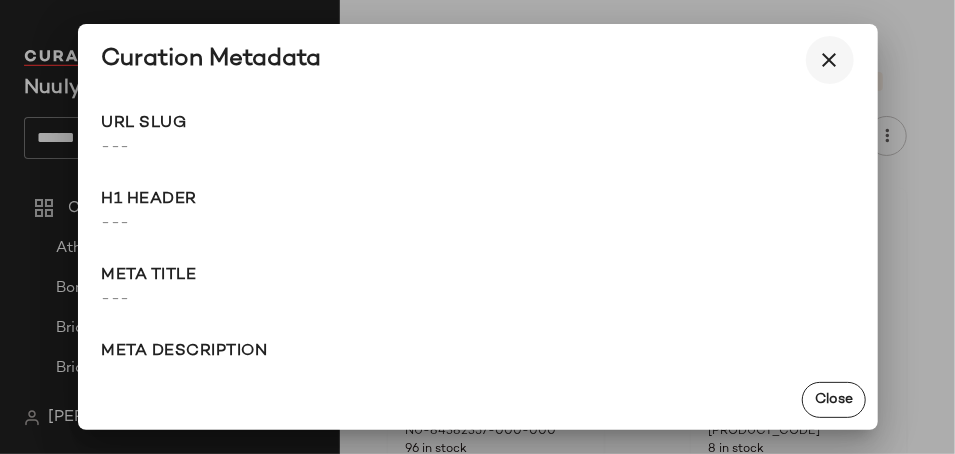 click at bounding box center (830, 60) 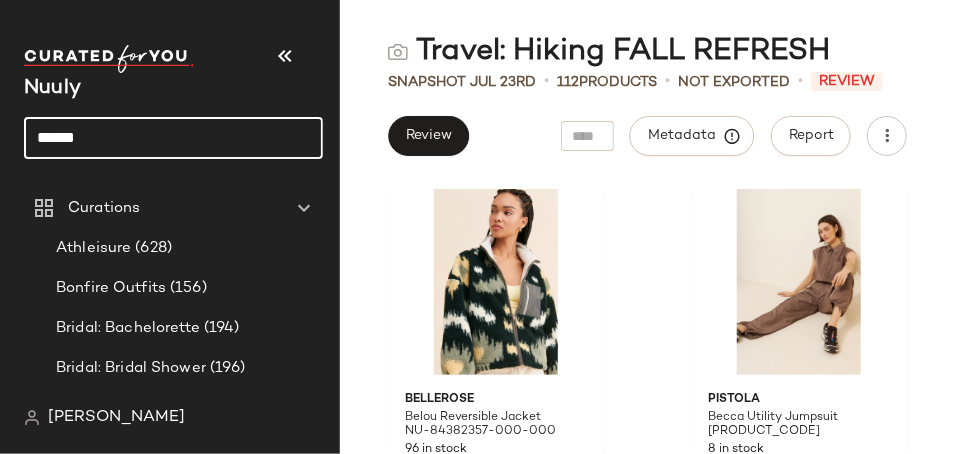 click on "******" 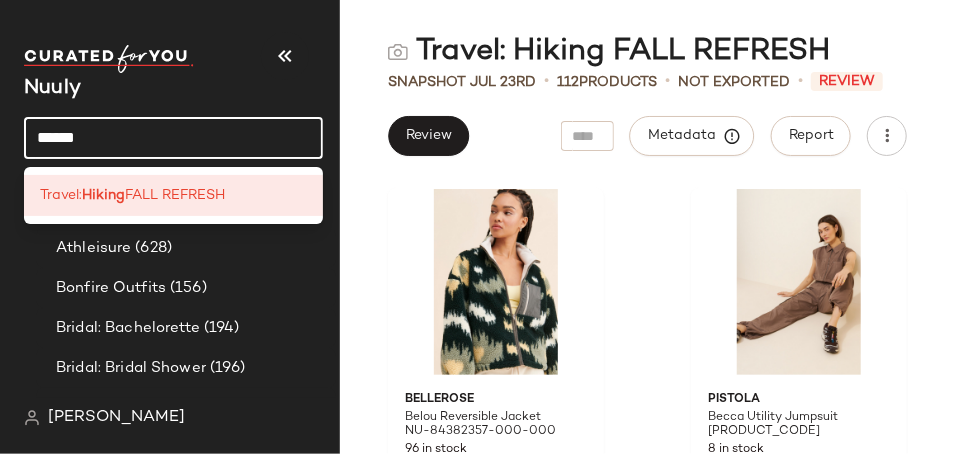 click on "******" 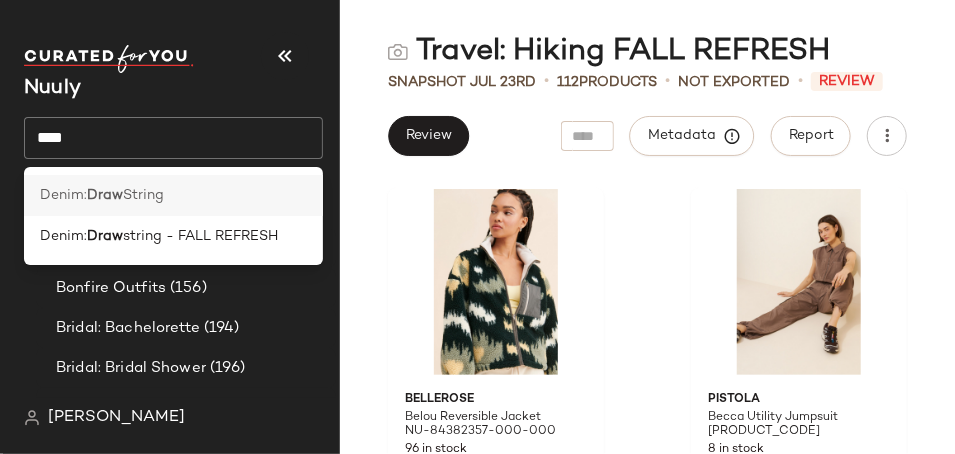 click on "Denim: Draw String" 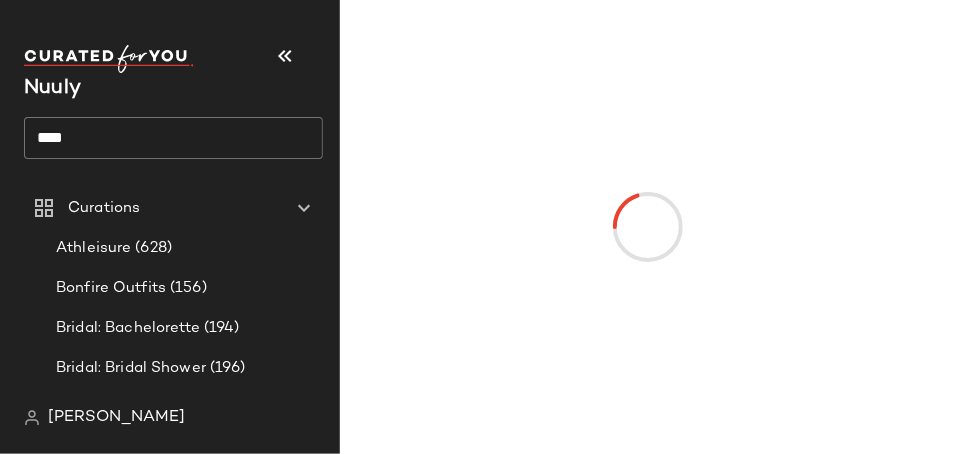 click on "****" 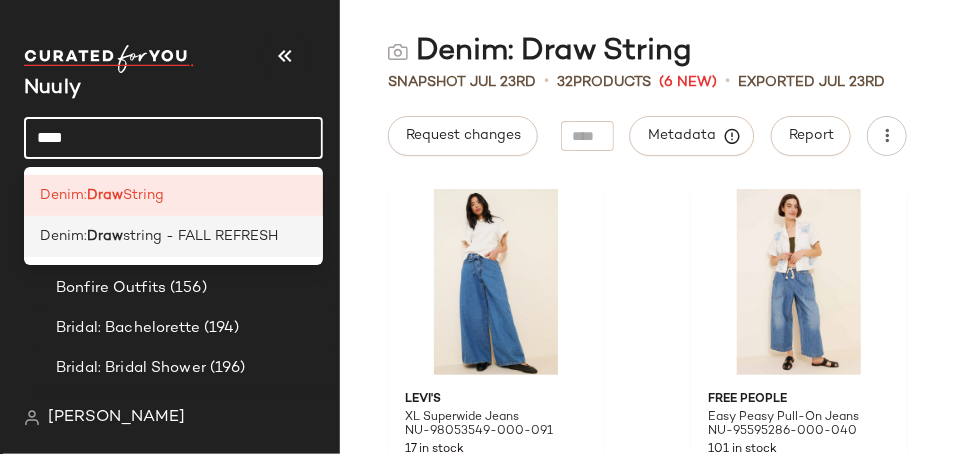 click on "string - FALL REFRESH" at bounding box center (200, 236) 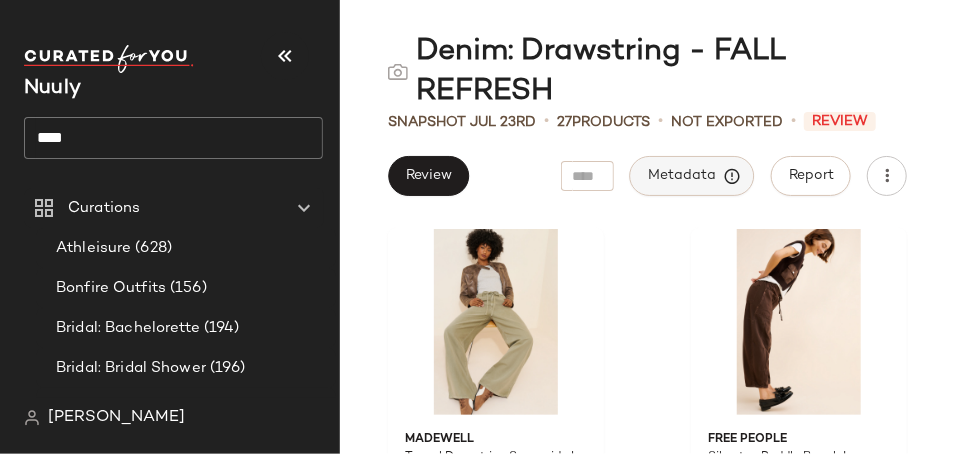 click on "Metadata" 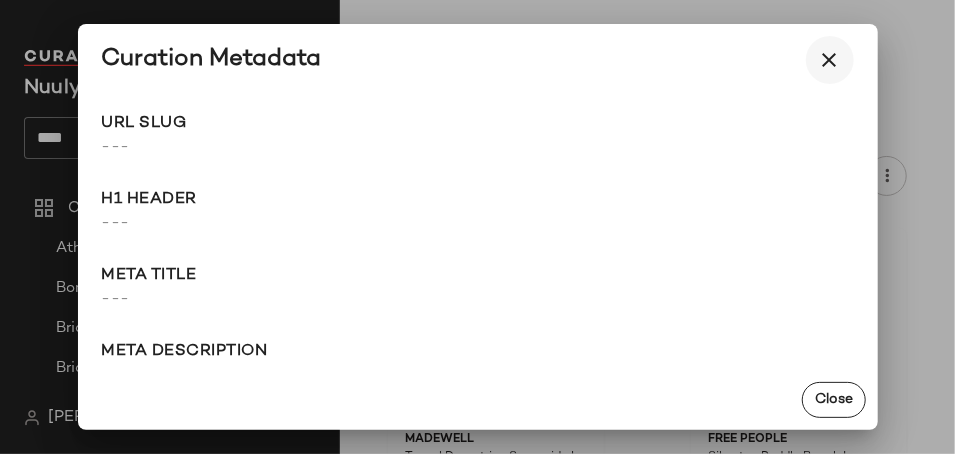 click at bounding box center [830, 60] 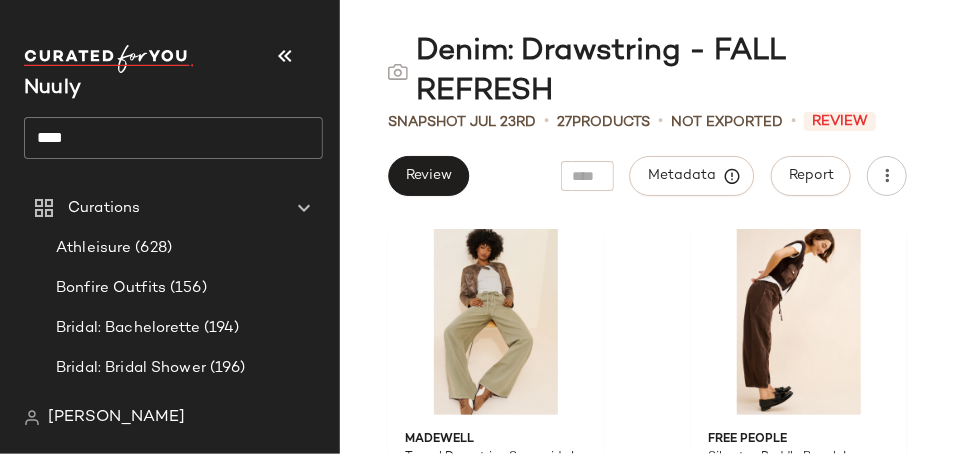 click on "****" 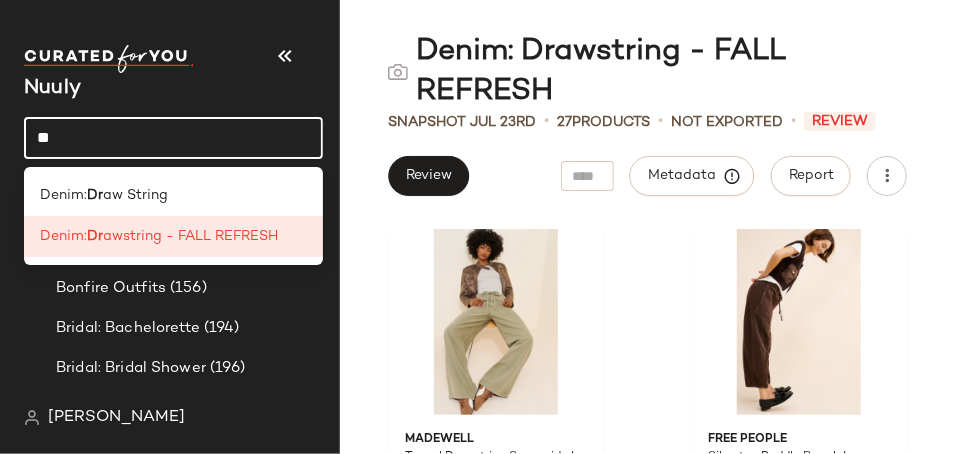 type on "*" 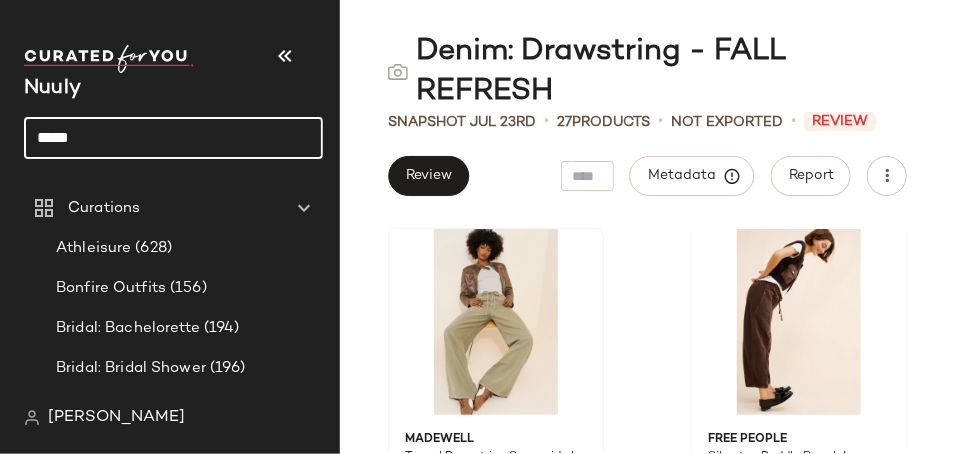 type on "****" 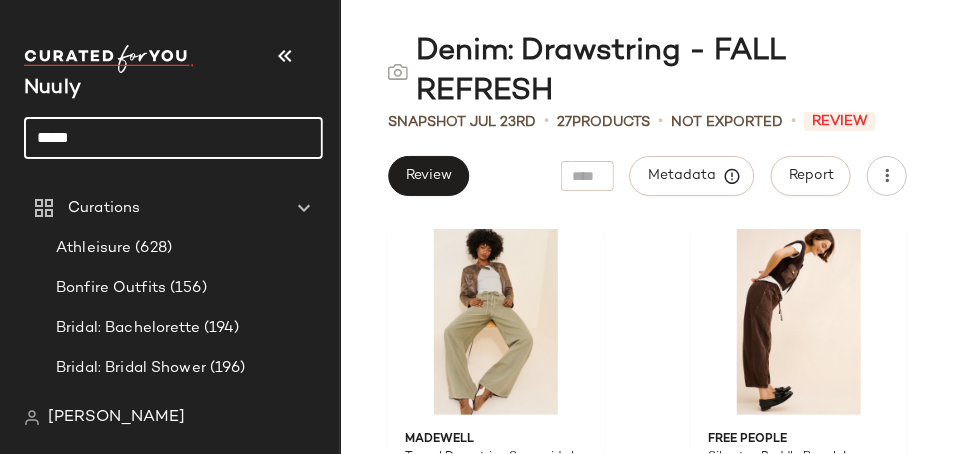 click on "****" 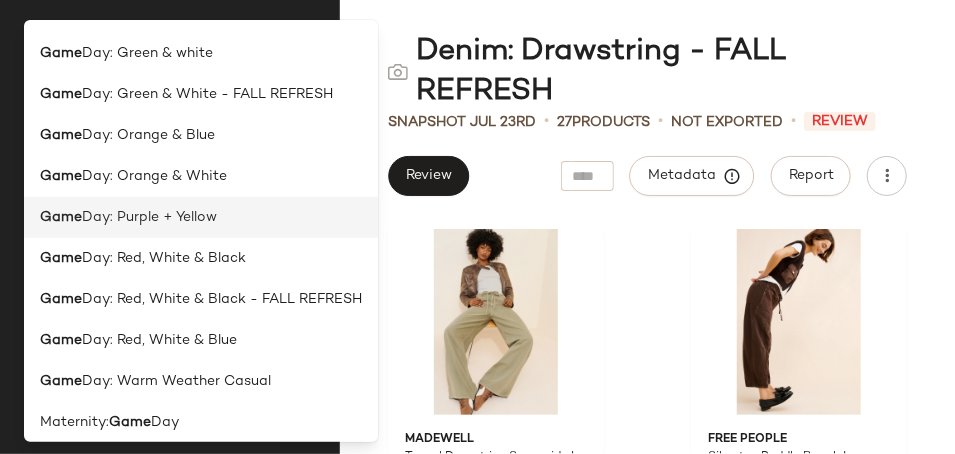 scroll, scrollTop: 414, scrollLeft: 0, axis: vertical 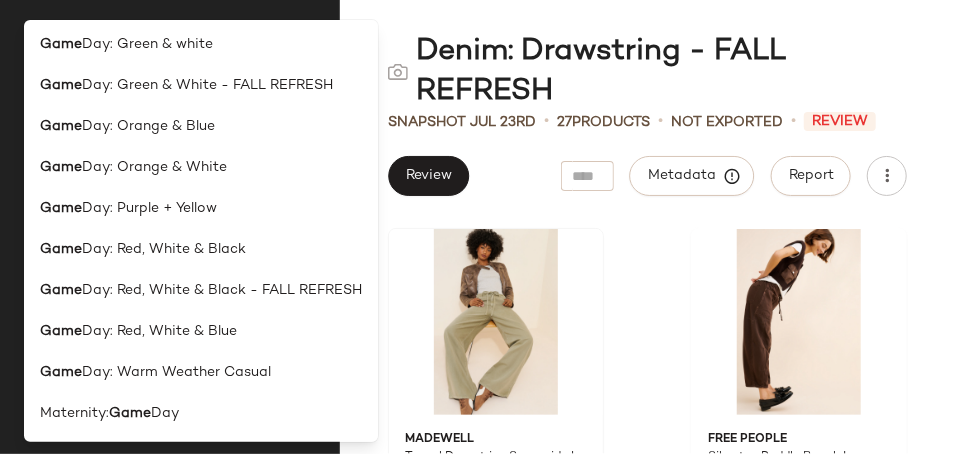 type on "****" 